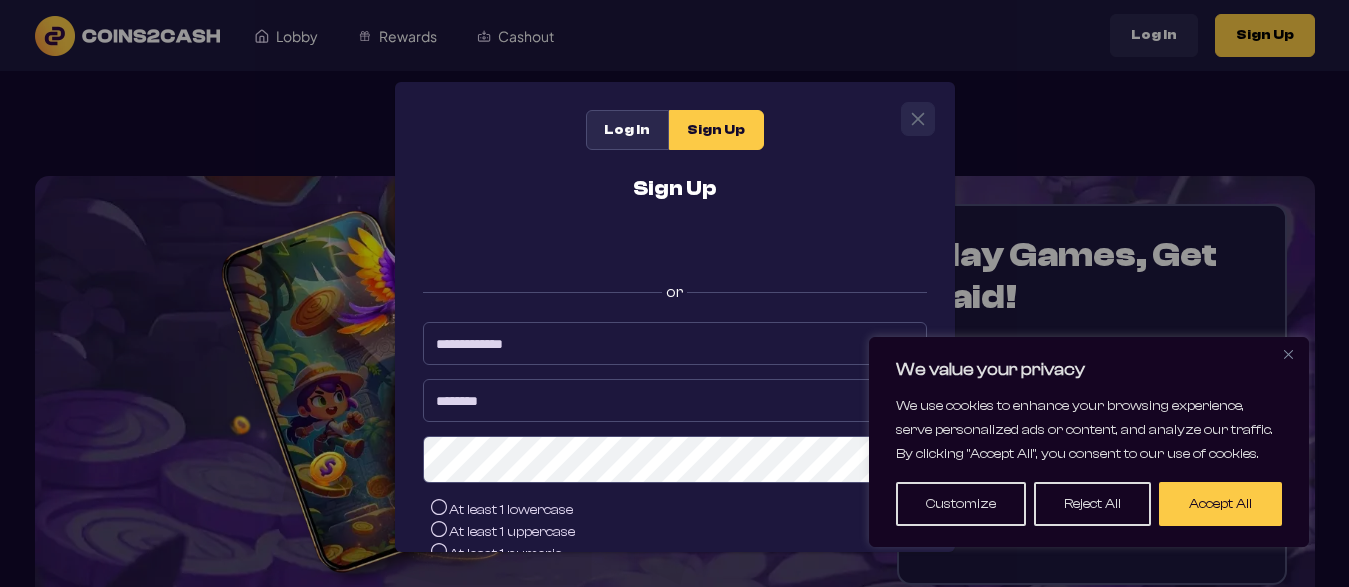 scroll, scrollTop: 0, scrollLeft: 0, axis: both 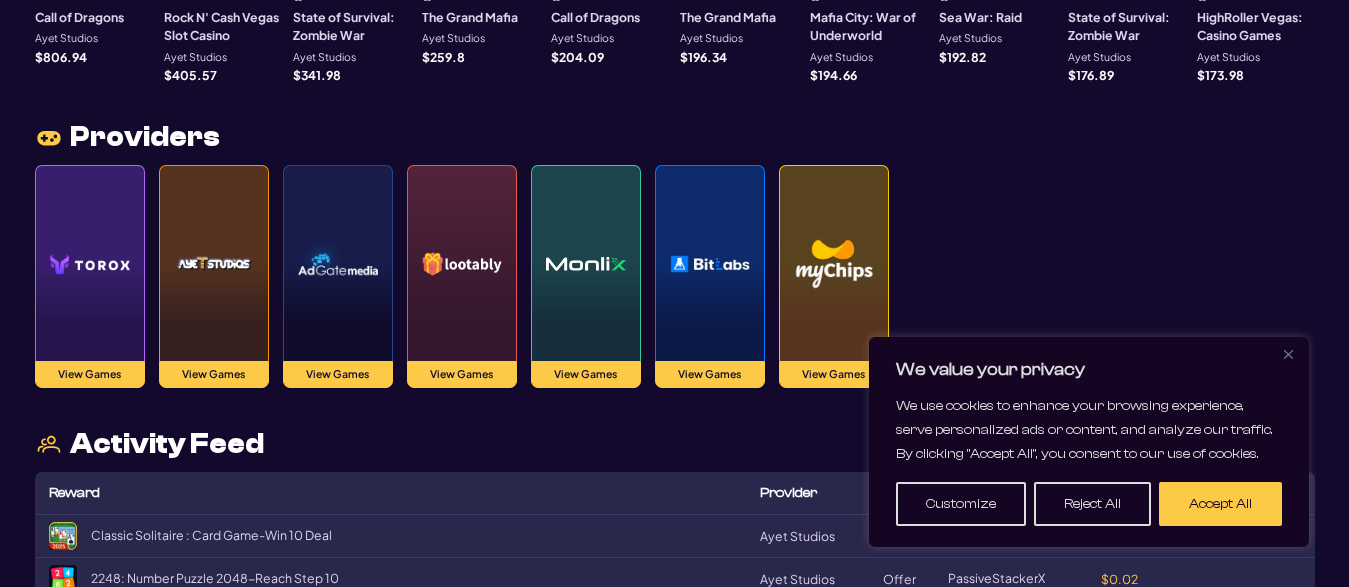click at bounding box center [710, 264] 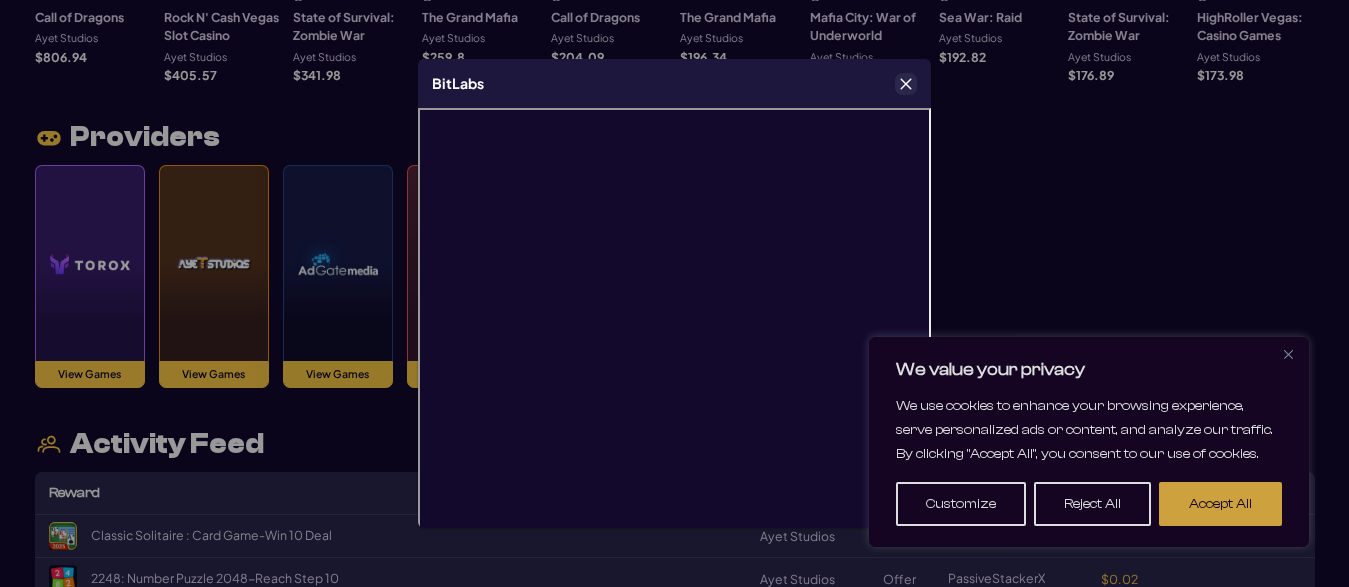 click on "Accept All" at bounding box center (1220, 504) 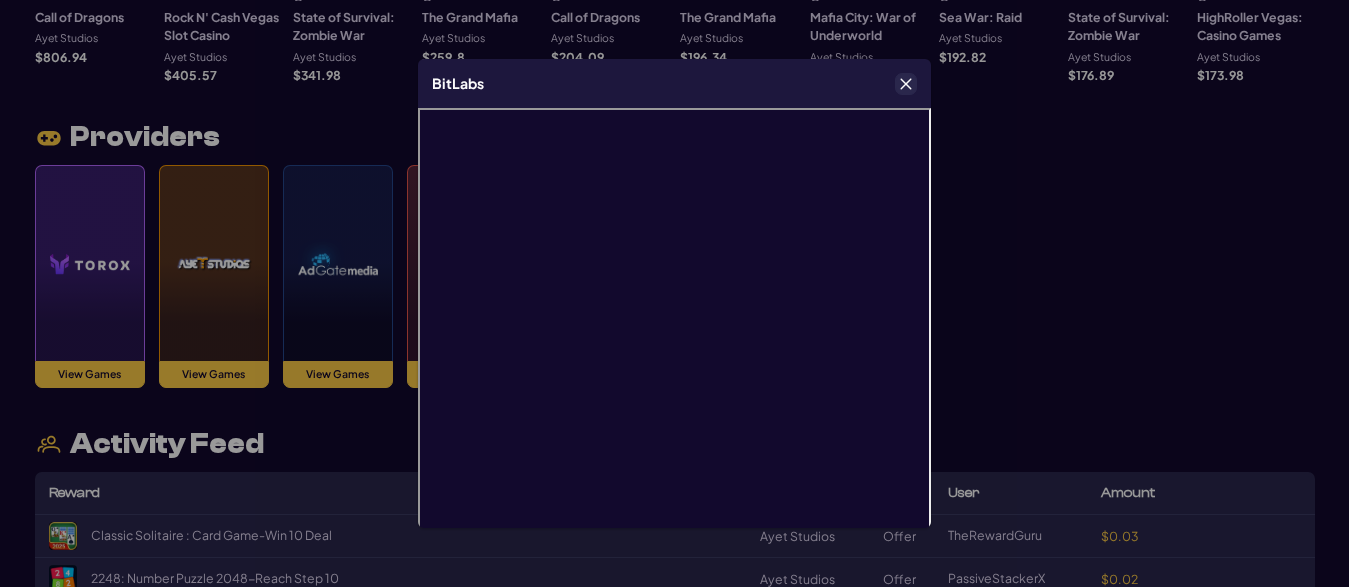 click at bounding box center (906, 84) 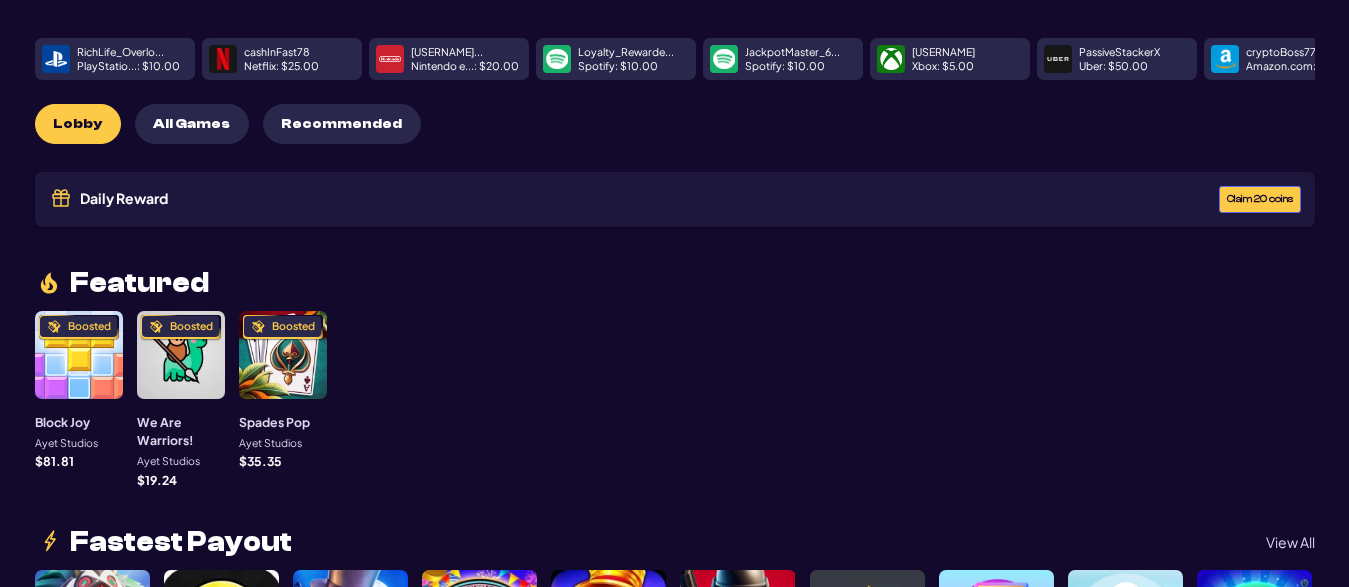 scroll, scrollTop: 0, scrollLeft: 0, axis: both 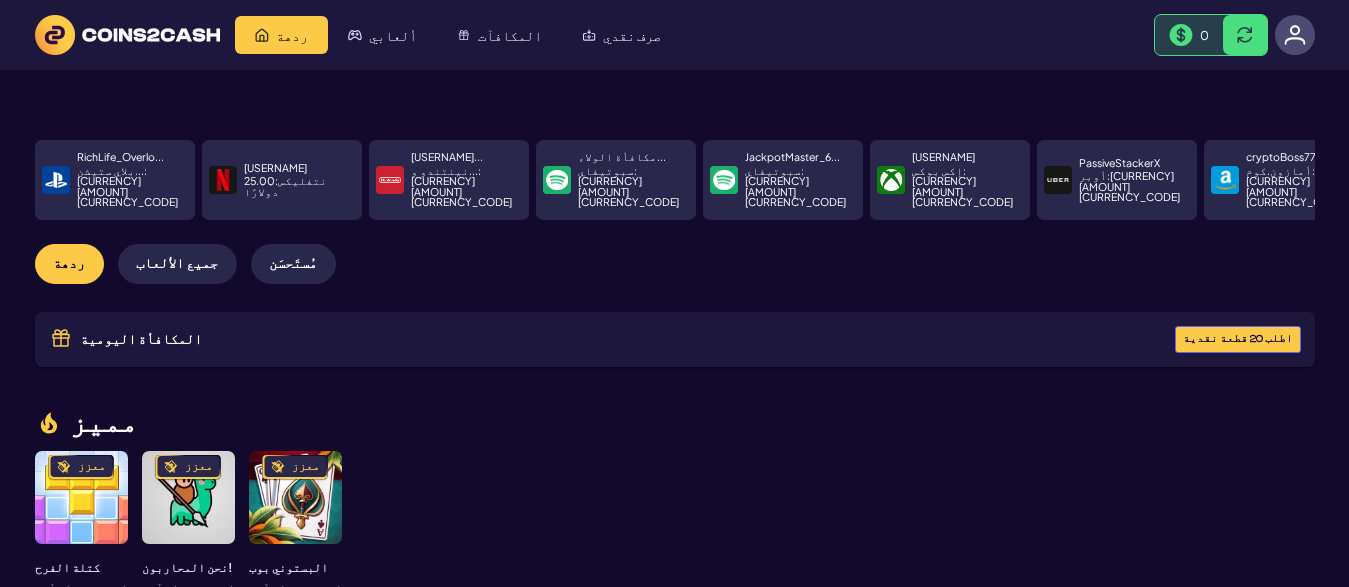 click on "المكافأة اليومية  اطلب 20 قطعة نقدية" at bounding box center [675, 339] 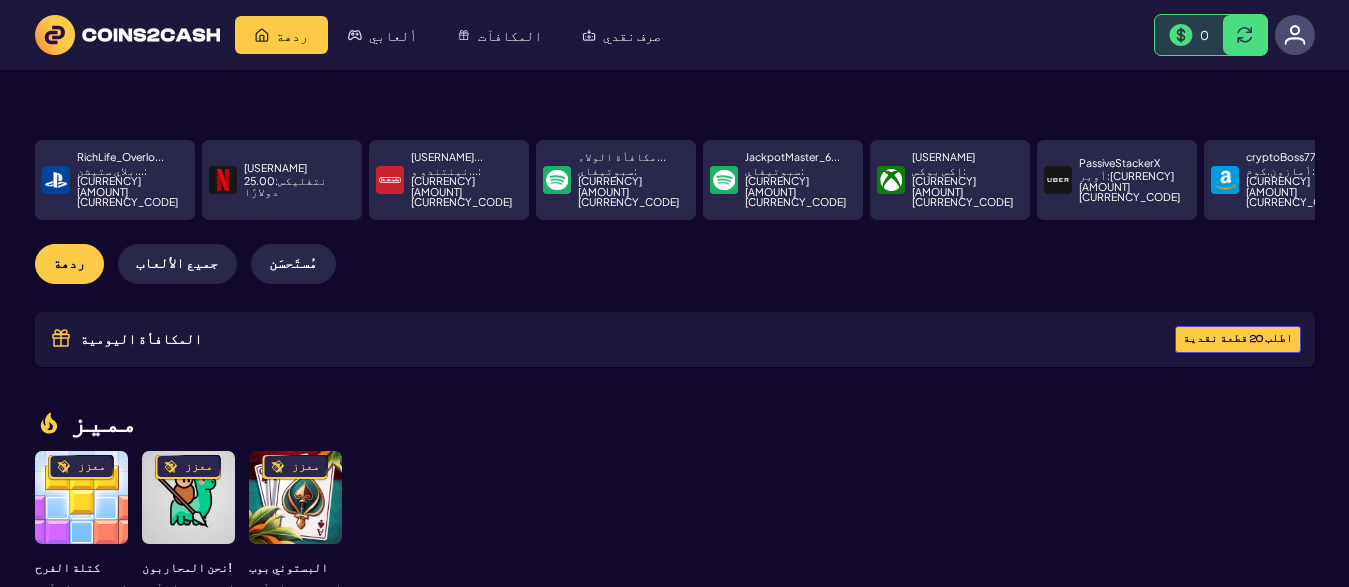 click on "اطلب 20 قطعة نقدية" at bounding box center (1238, 339) 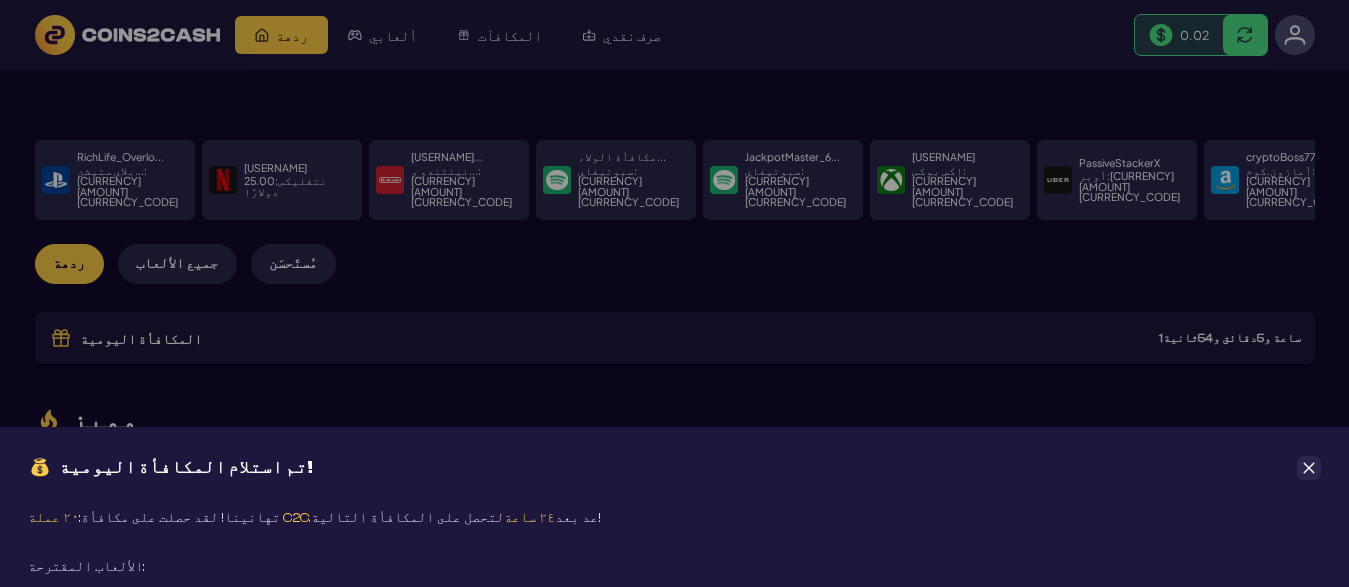 click 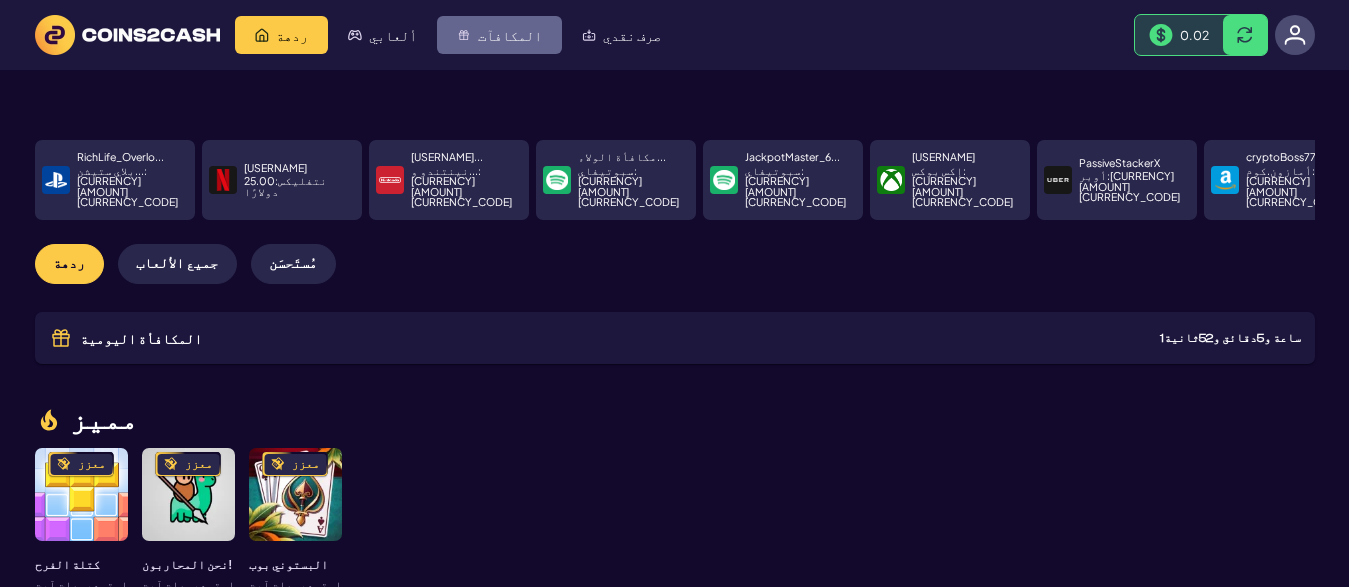 click on "المكافآت" at bounding box center (499, 35) 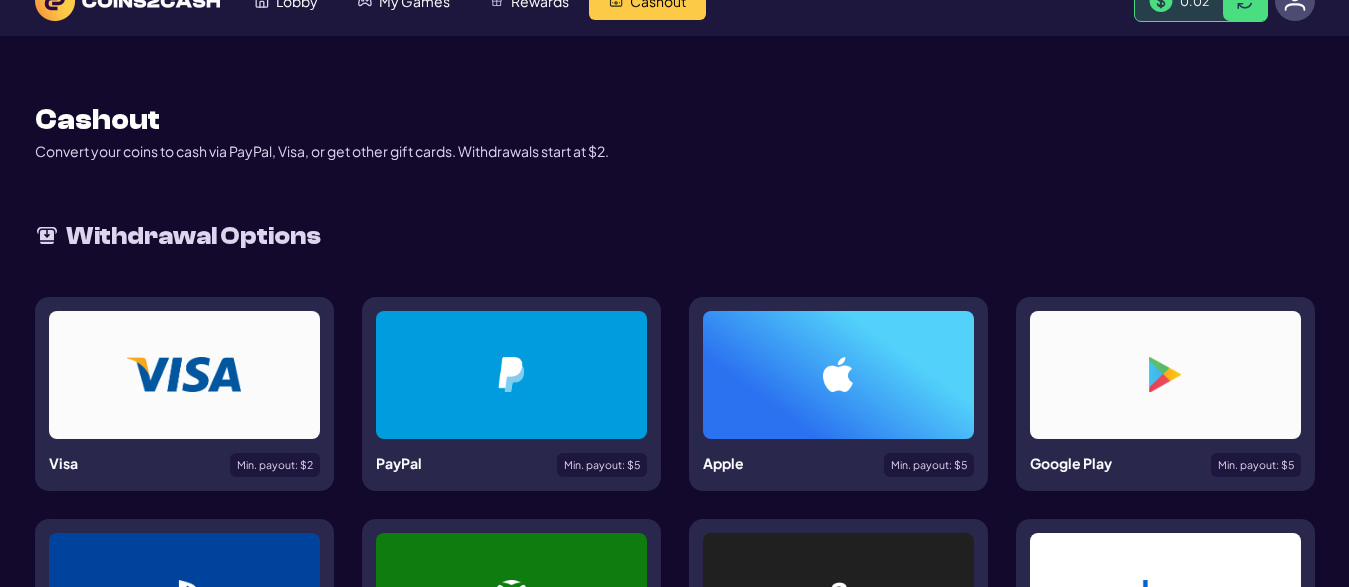 scroll, scrollTop: 0, scrollLeft: 0, axis: both 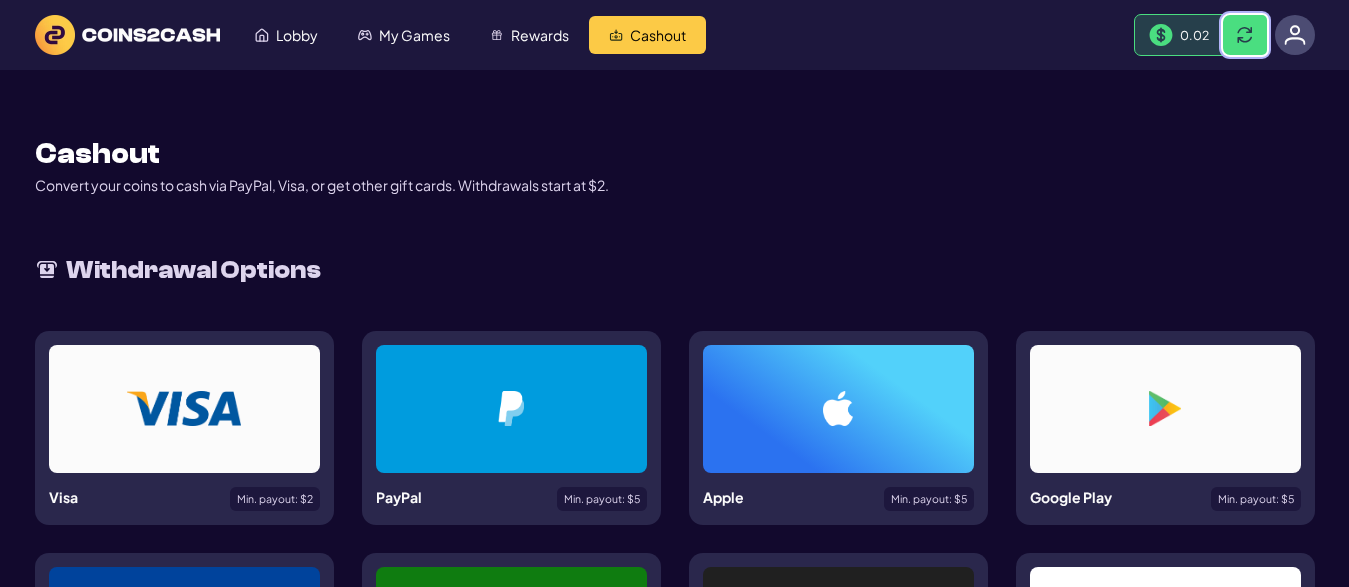 click at bounding box center (1245, 35) 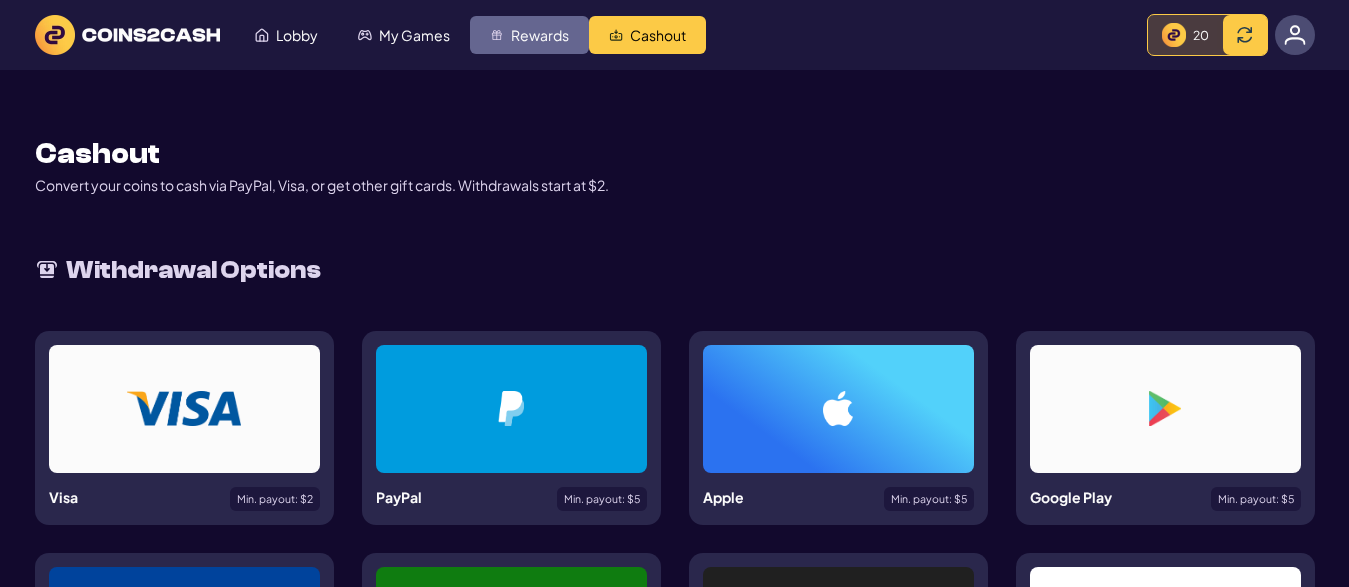 click at bounding box center [497, 35] 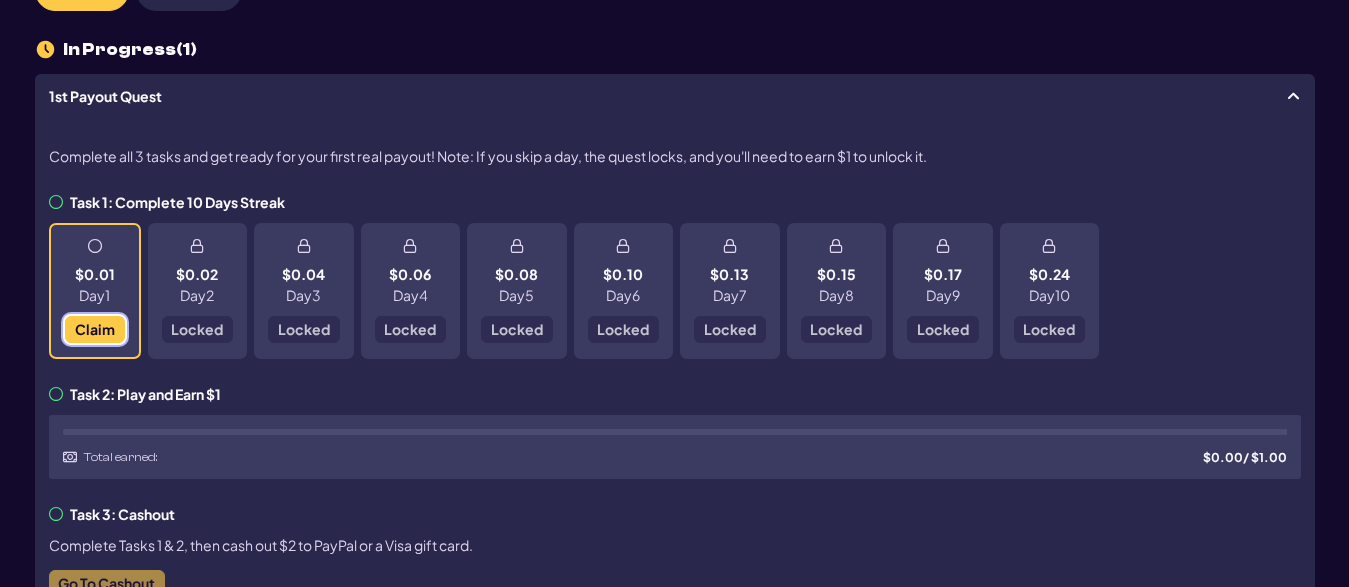 click on "Claim" at bounding box center (94, 329) 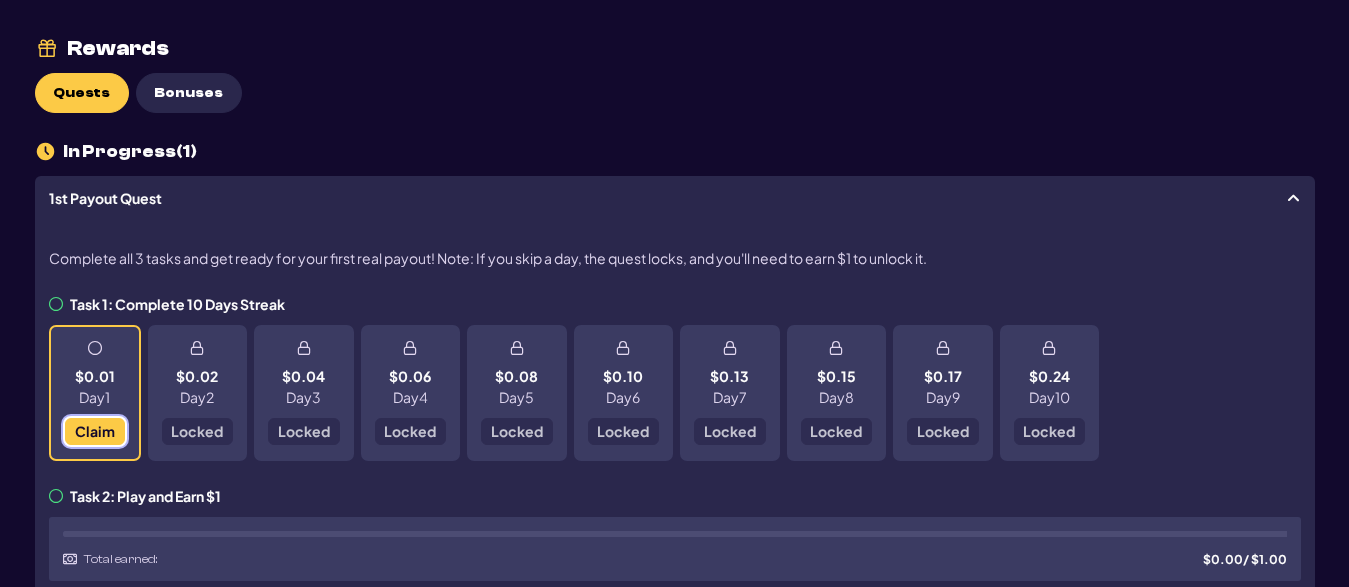 scroll, scrollTop: 0, scrollLeft: 0, axis: both 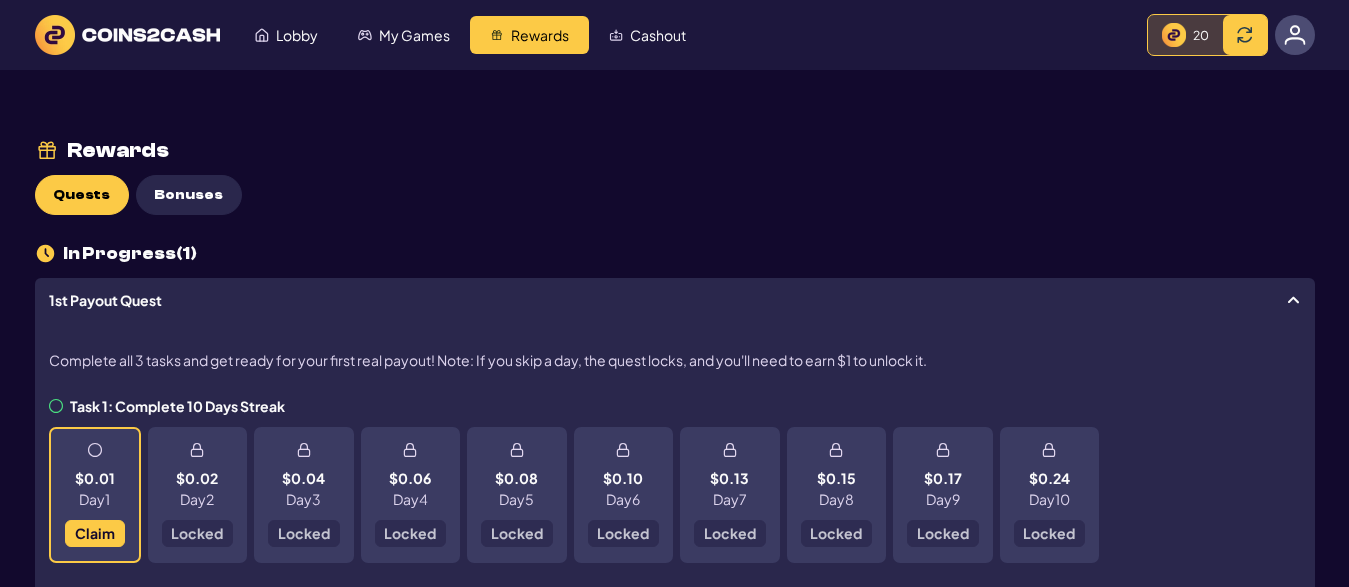 click at bounding box center (1295, 35) 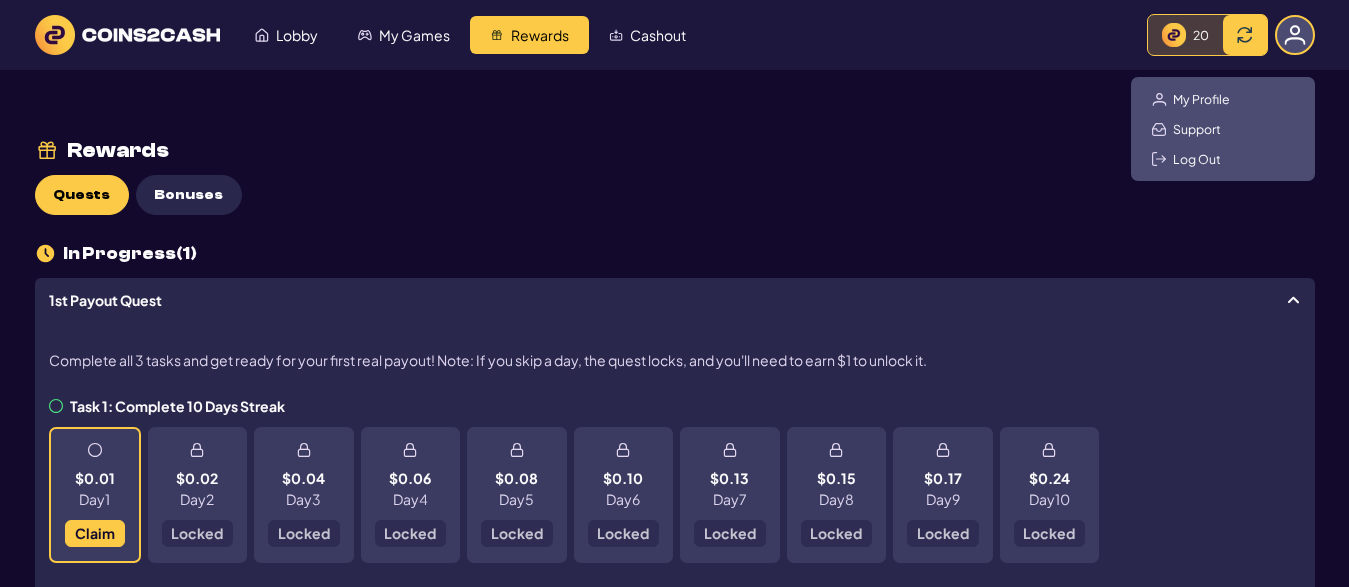 click on "My Profile Support Log Out" at bounding box center (1223, 129) 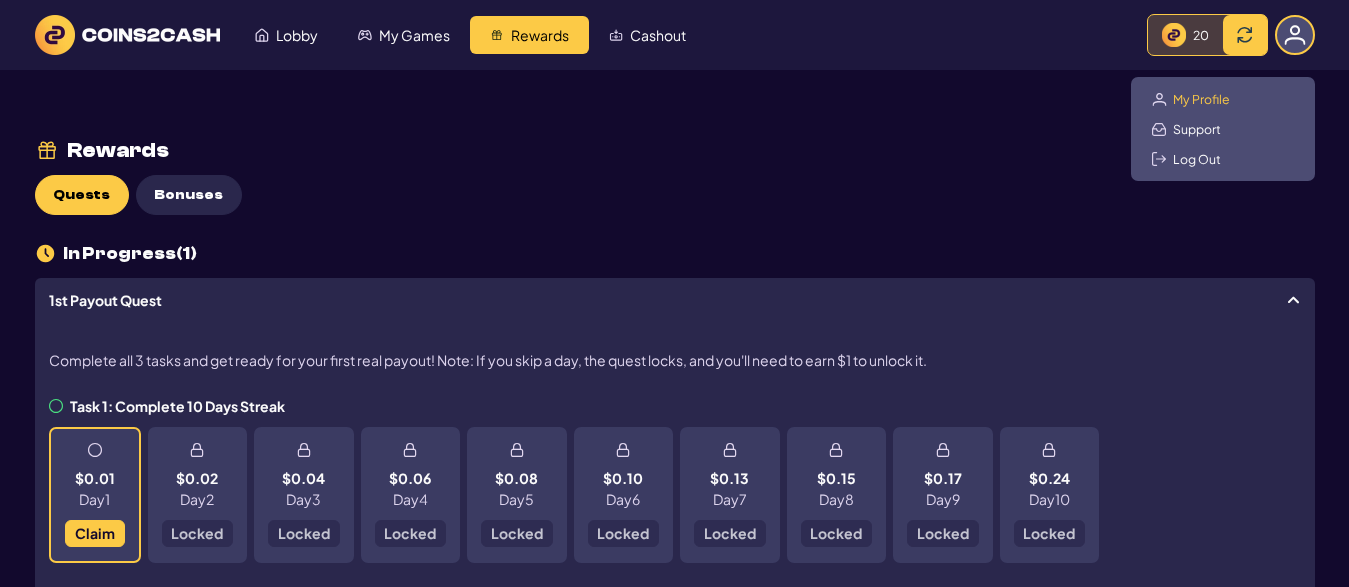 click on "My Profile" at bounding box center (1201, 99) 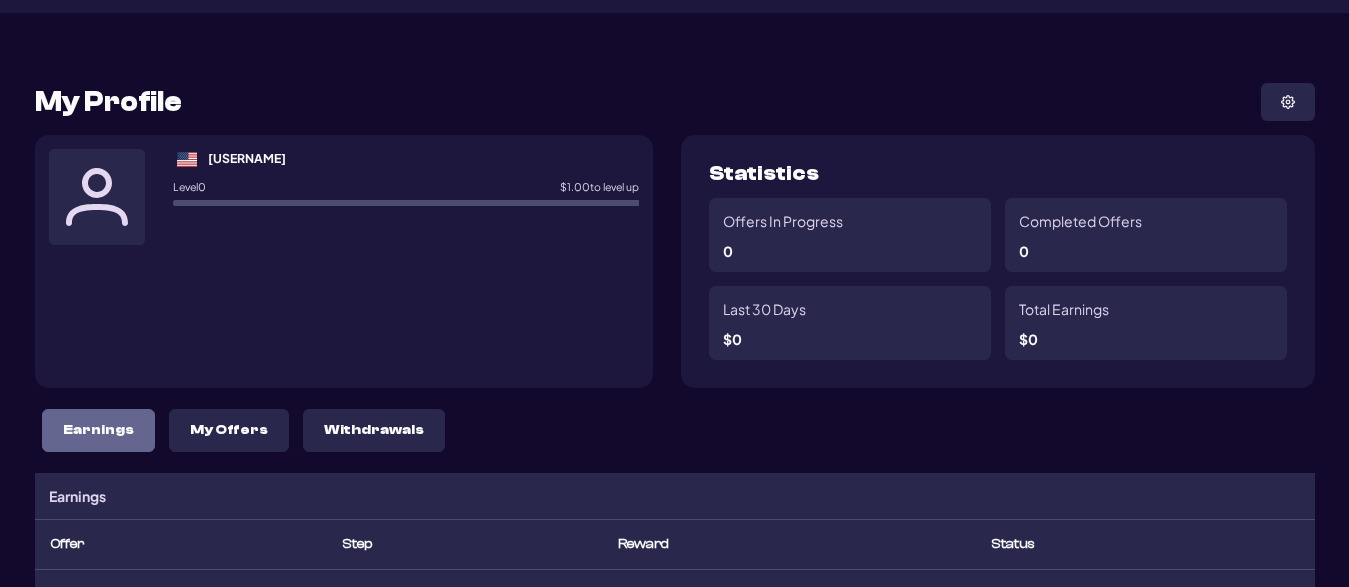 scroll, scrollTop: 159, scrollLeft: 0, axis: vertical 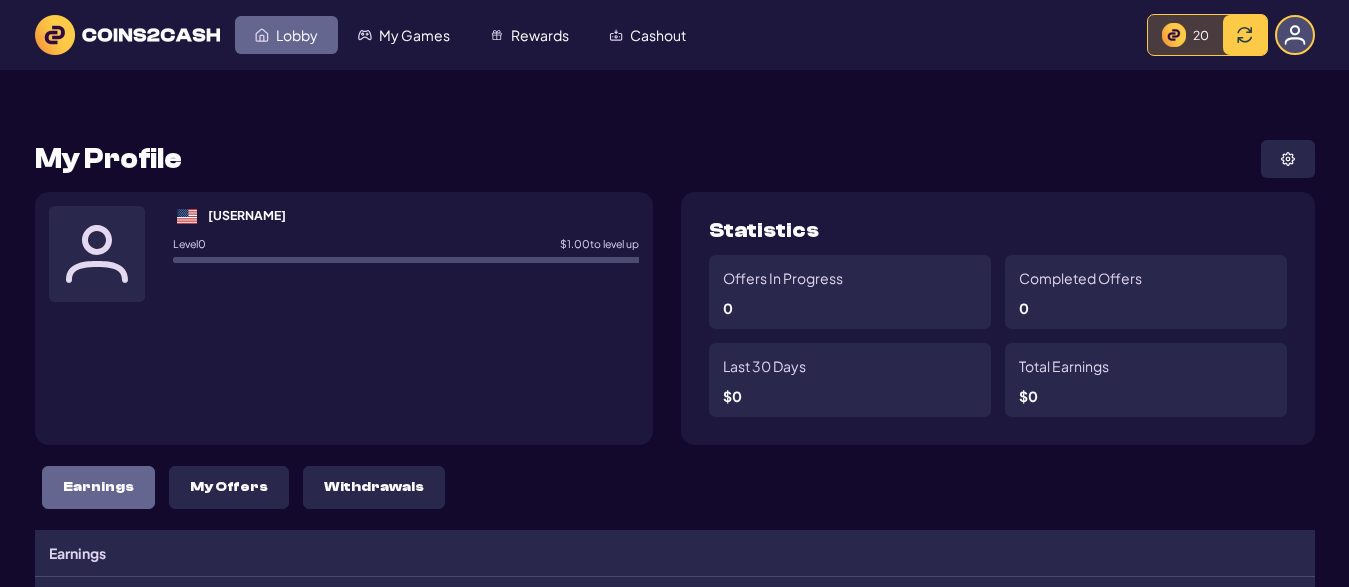 click on "Lobby" at bounding box center [297, 35] 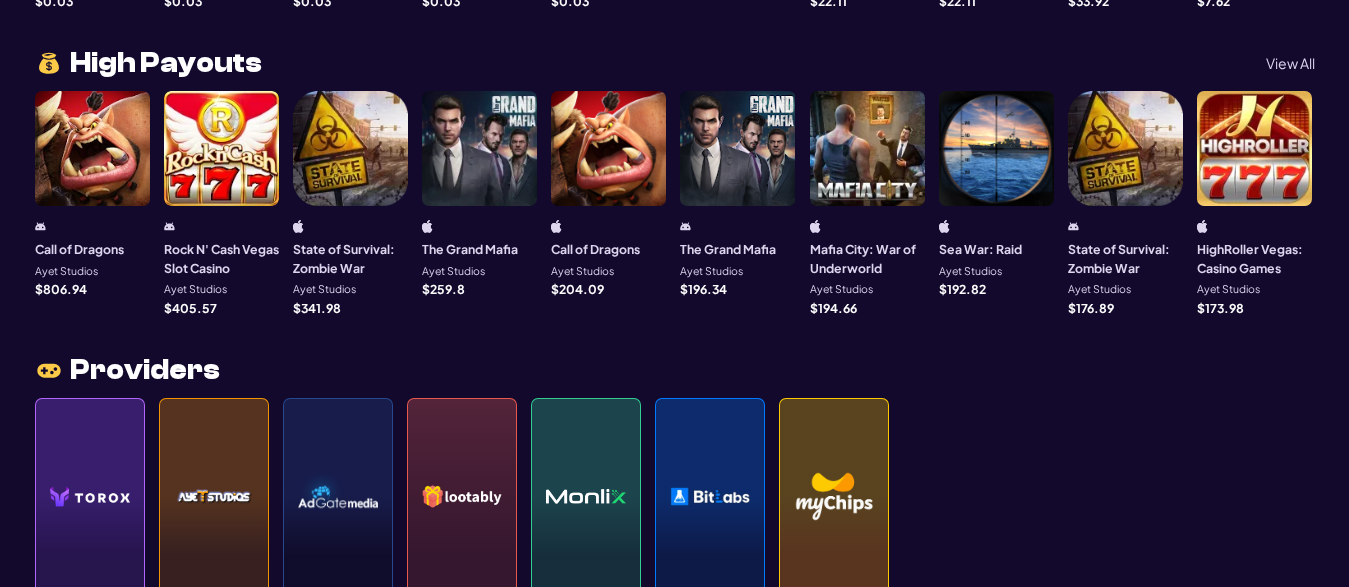 scroll, scrollTop: 1907, scrollLeft: 0, axis: vertical 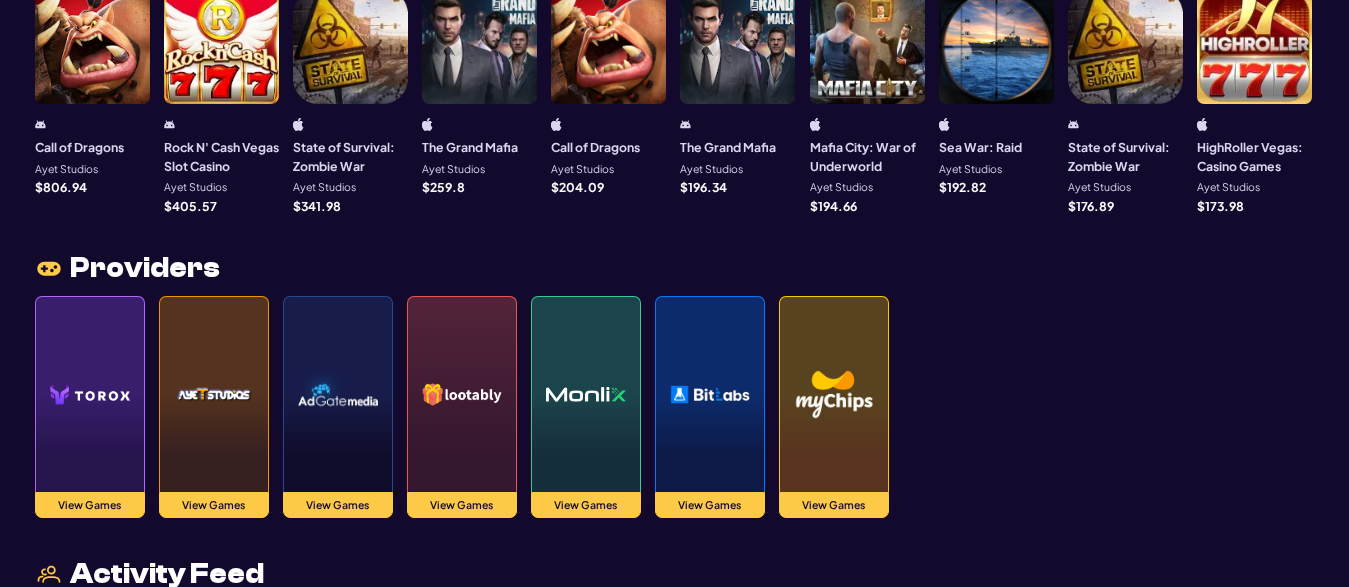 click at bounding box center [90, 394] 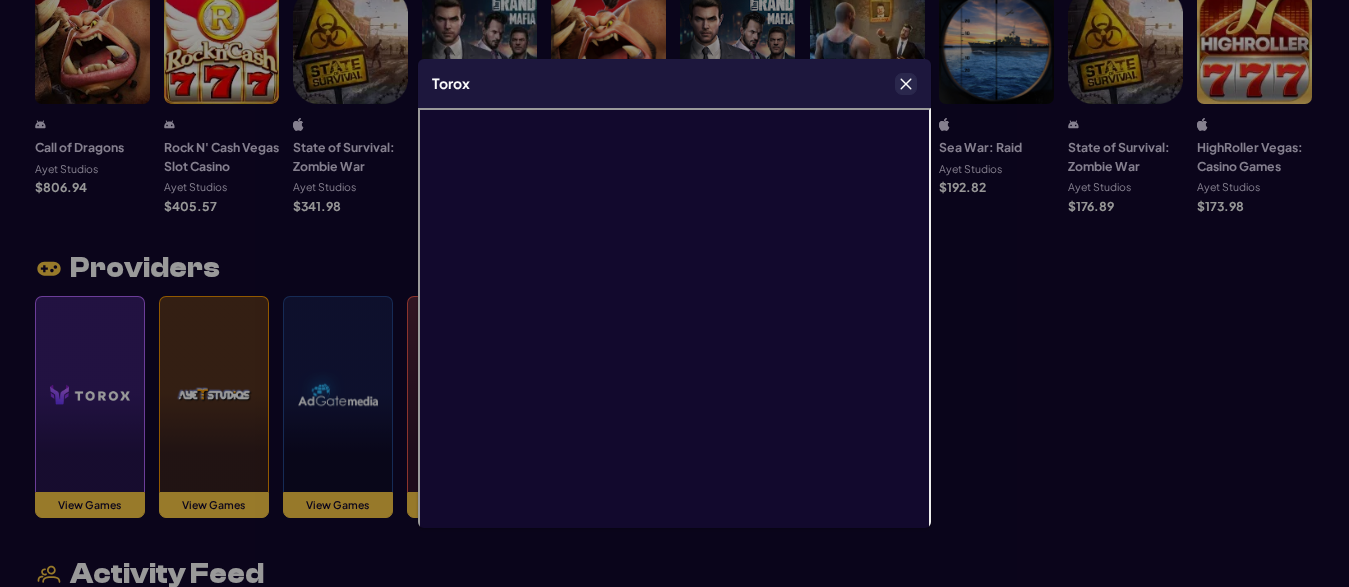 scroll, scrollTop: 42, scrollLeft: 0, axis: vertical 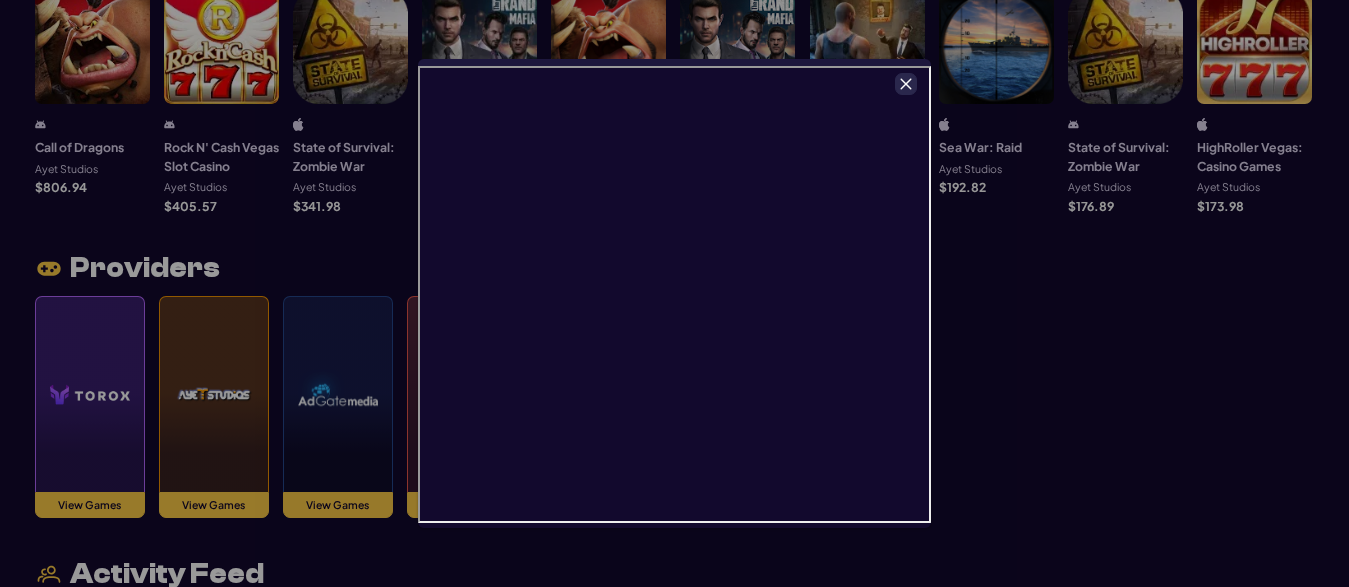 click on "Torox" at bounding box center (674, 293) 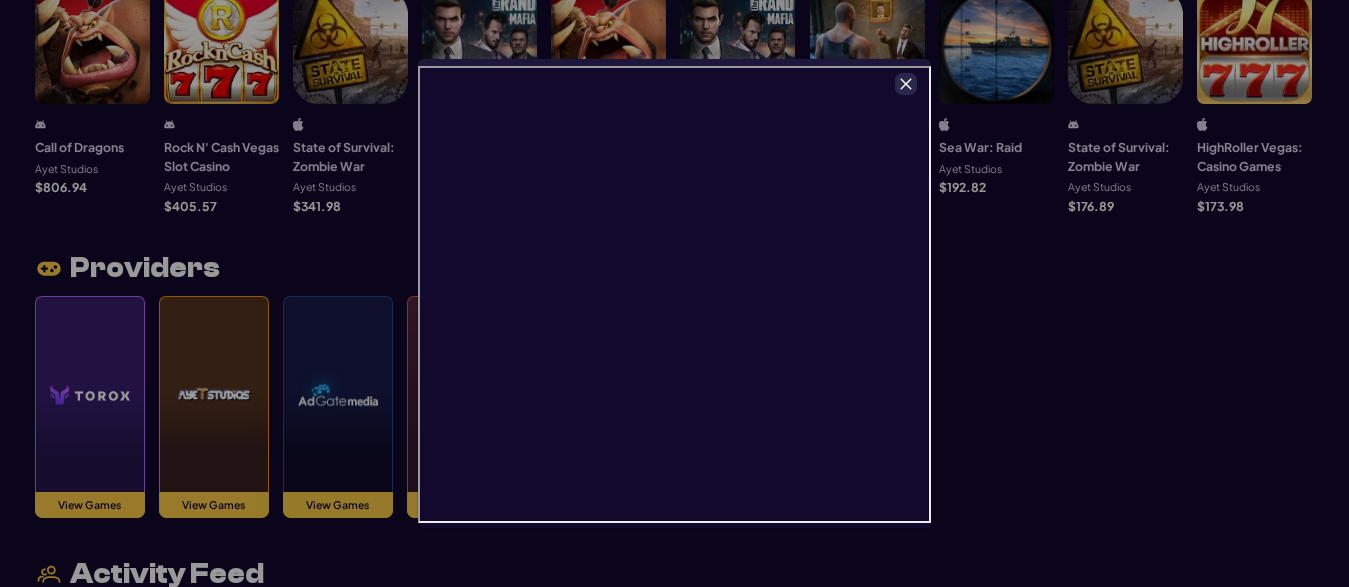 click 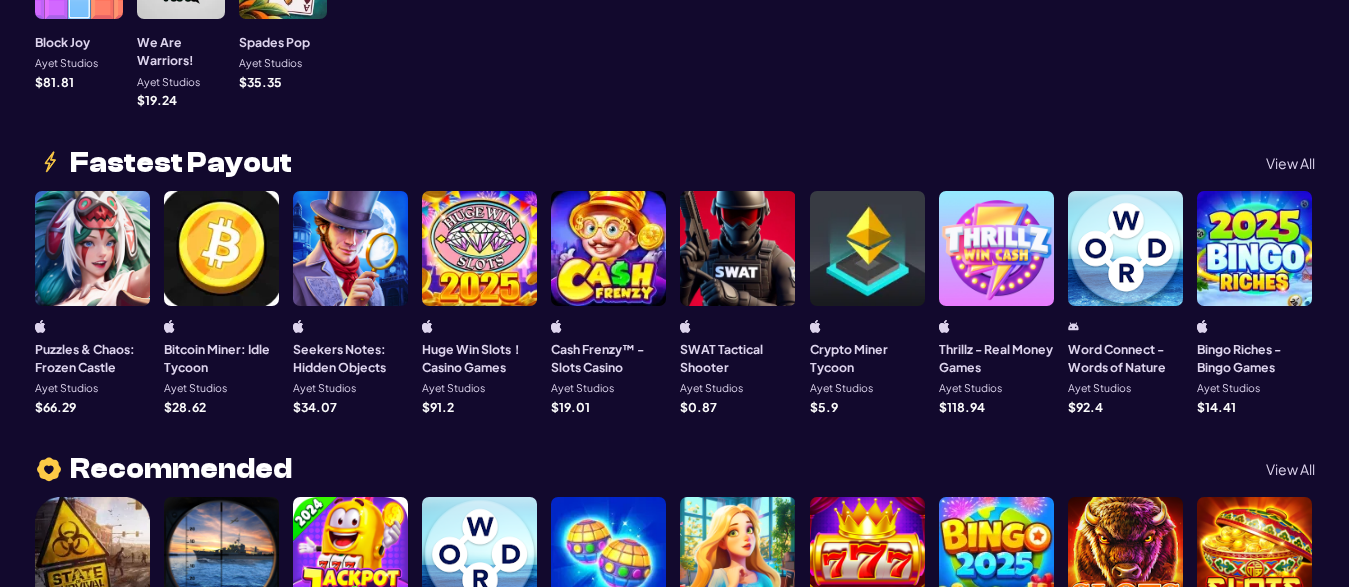scroll, scrollTop: 71, scrollLeft: 0, axis: vertical 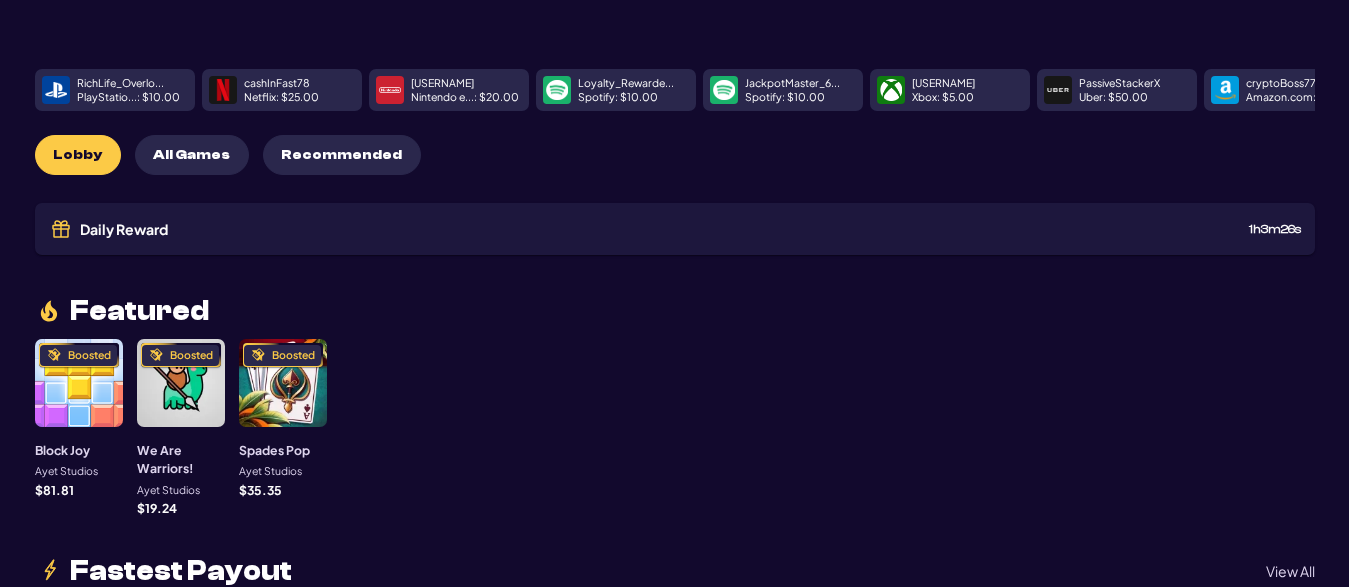click on "Daily Reward 1 h  3 m  26 s" at bounding box center (675, 229) 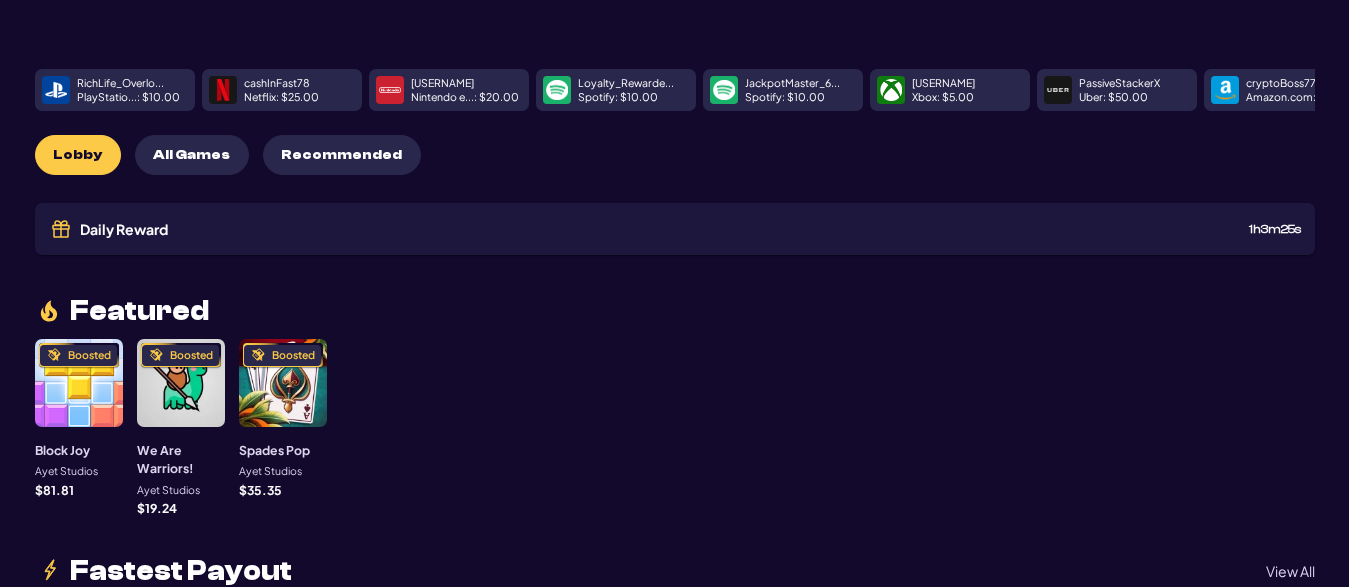 scroll, scrollTop: 275, scrollLeft: 0, axis: vertical 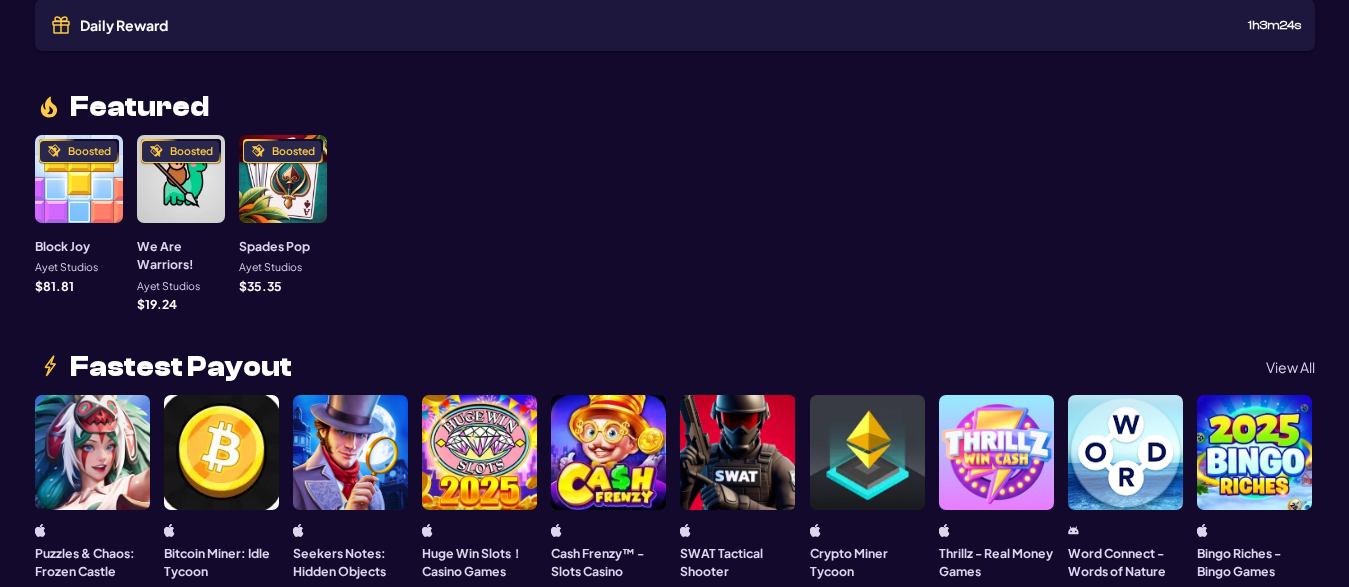 click on "[USERNAME] [SERVICE] : $ [AMOUNT] [USERNAME] [SERVICE] : $ [AMOUNT] [USERNAME] [SERVICE] : $ [AMOUNT] [USERNAME] [SERVICE] : $ [AMOUNT] [USERNAME] [SERVICE] : $ [AMOUNT] [USERNAME] [SERVICE] : $ [AMOUNT] [USERNAME] [SERVICE] : $ [AMOUNT] [USERNAME] [SERVICE] : $ [AMOUNT] [USERNAME] [SERVICE] : $ [AMOUNT] [USERNAME] [SERVICE] : $ [AMOUNT] [USERNAME] [SERVICE] : $ [AMOUNT] [USERNAME] [SERVICE] : $ [AMOUNT] [USERNAME] [SERVICE] : $ [AMOUNT] [USERNAME] [SERVICE] : $ [AMOUNT] [USERNAME] [SERVICE] : $ [AMOUNT] [USERNAME] [SERVICE] : $ [AMOUNT] [USERNAME] [SERVICE] : $ [AMOUNT] [USERNAME] [SERVICE] : $ [AMOUNT] [USERNAME] [SERVICE] : $ [AMOUNT] [USERNAME] [SERVICE] : $ [AMOUNT] [USERNAME] [SERVICE] : $ [AMOUNT] [USERNAME] [SERVICE] : $ [AMOUNT] [USERNAME] [SERVICE] : $ [AMOUNT] [USERNAME] [SERVICE] : $ [AMOUNT] [USERNAME] [SERVICE] : $ [AMOUNT] [USERNAME] [SERVICE] : $ [AMOUNT] [USERNAME] [SERVICE] : $ [AMOUNT] [USERNAME] [SERVICE] : $ [AMOUNT] [USERNAME] [SERVICE] : $ [AMOUNT] [USERNAME] [SERVICE] : $ [AMOUNT]" at bounding box center [674, 1328] 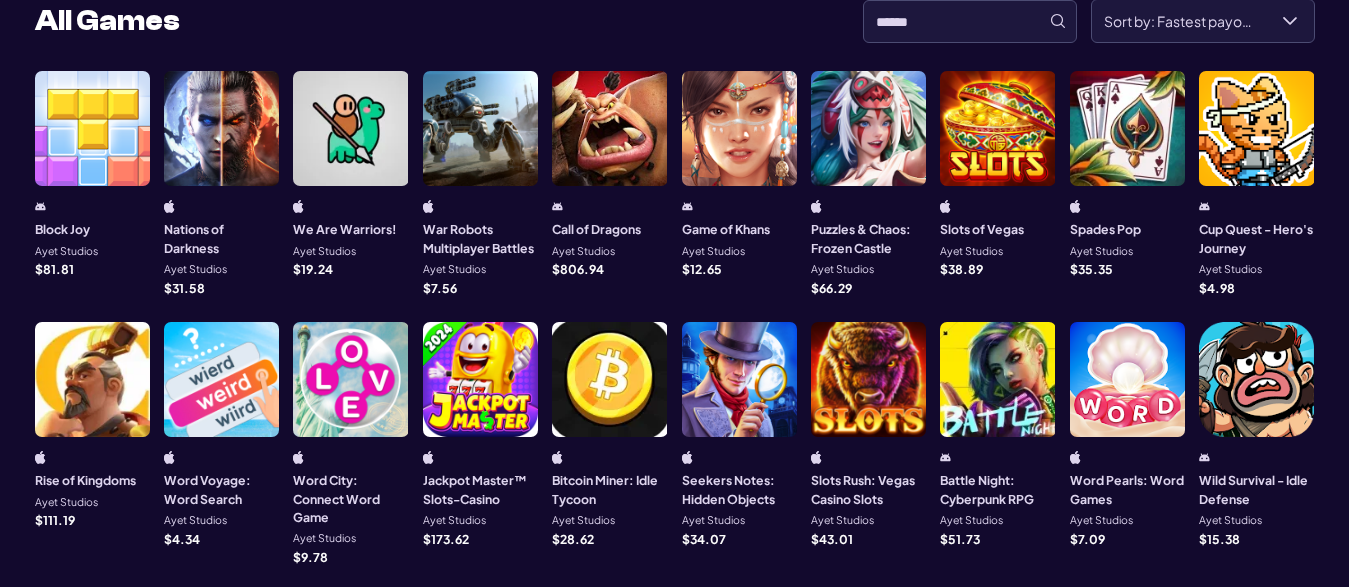 scroll, scrollTop: 0, scrollLeft: 0, axis: both 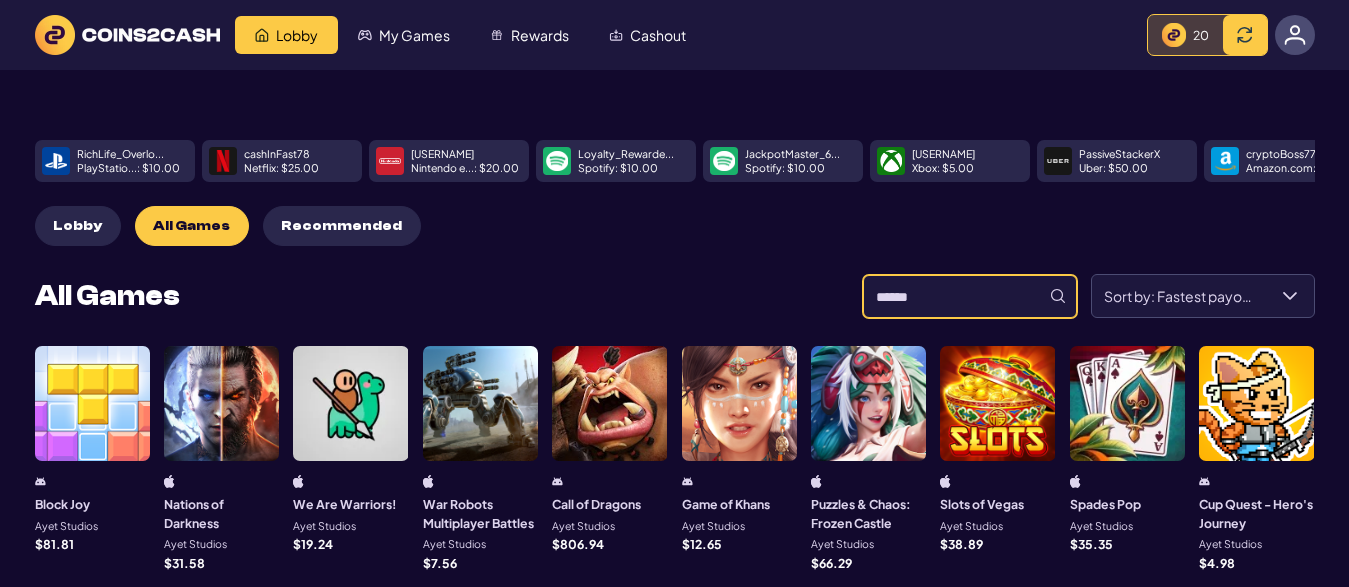 click at bounding box center [970, 296] 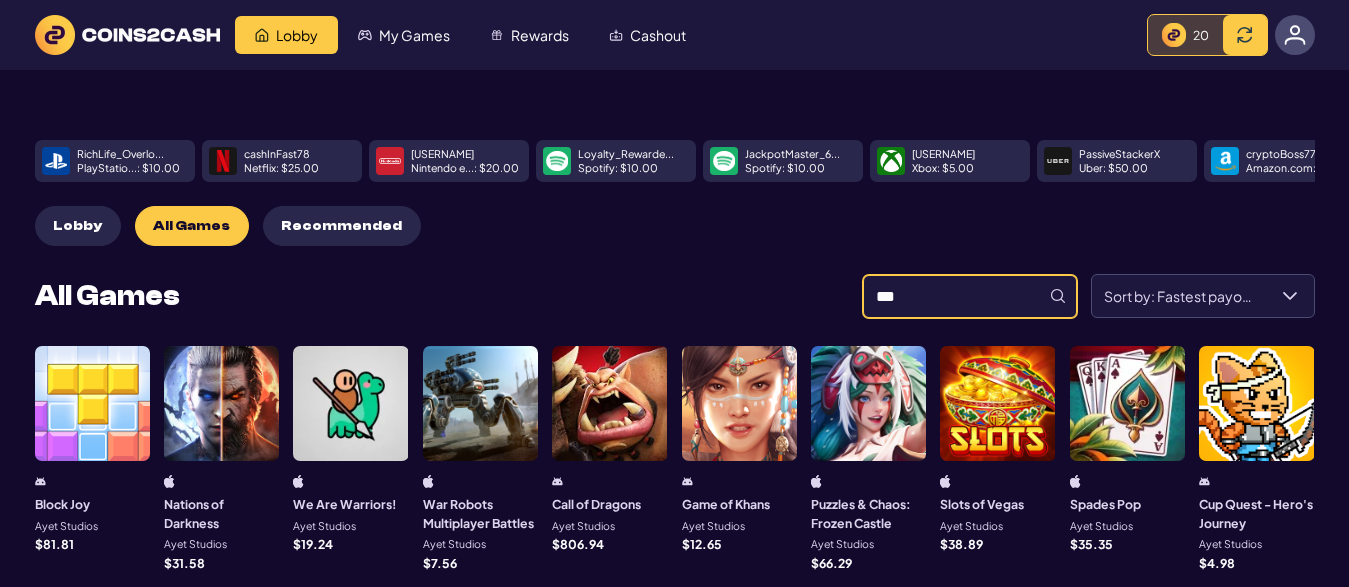 type on "****" 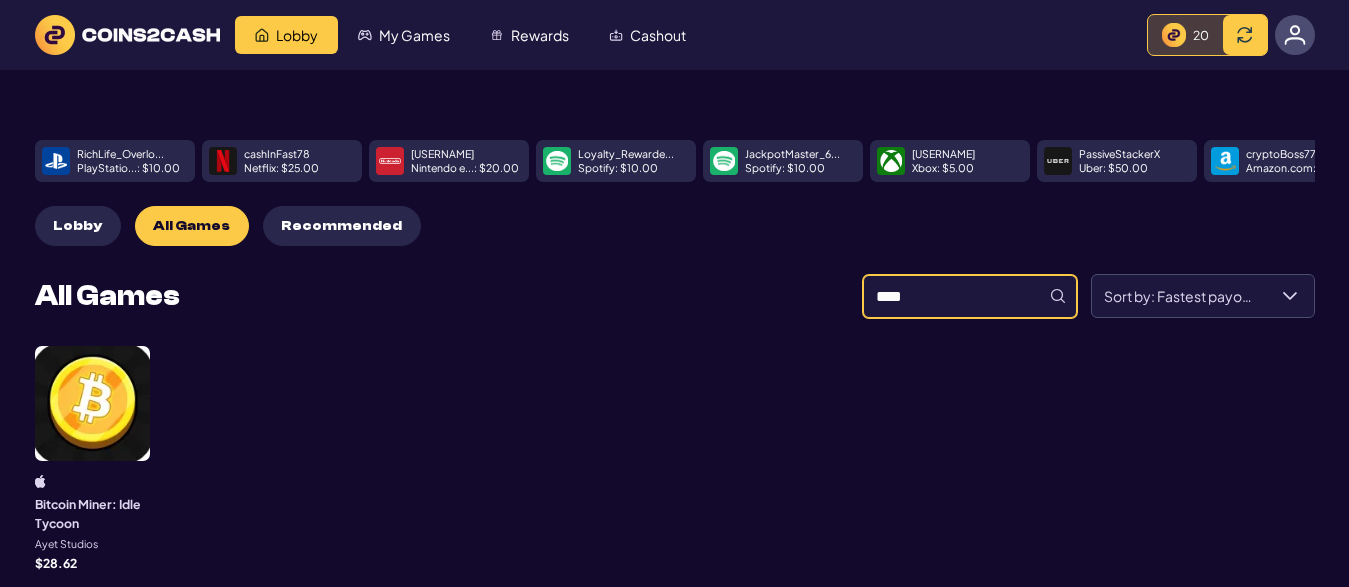 click on "****" at bounding box center (970, 296) 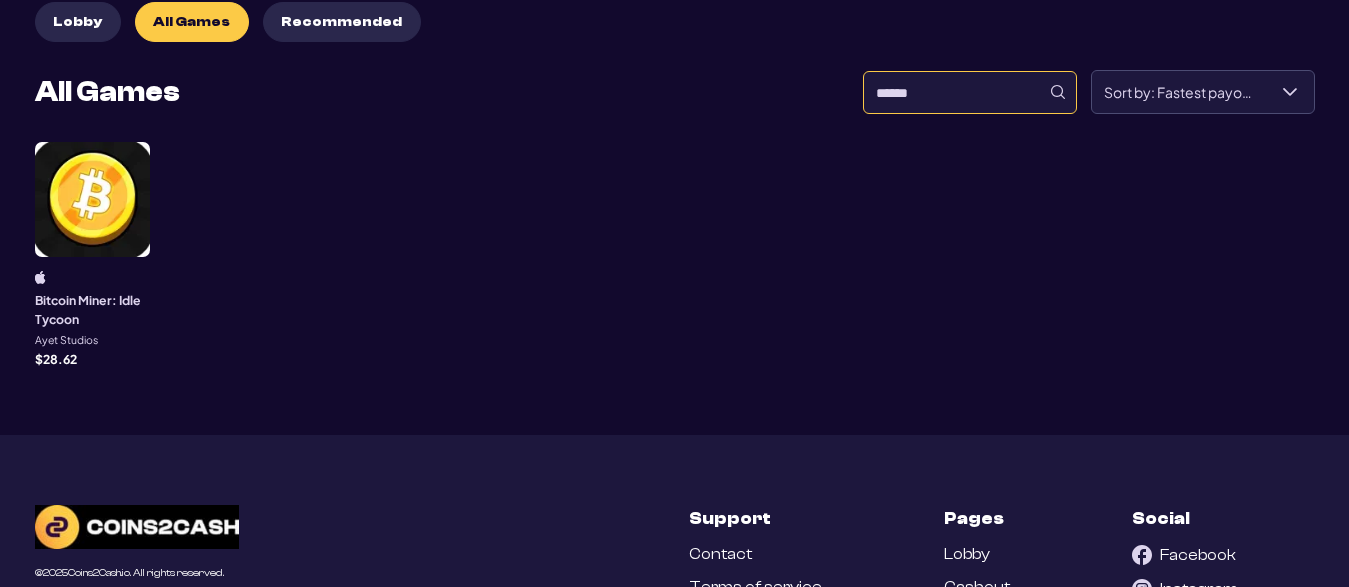 scroll, scrollTop: 0, scrollLeft: 0, axis: both 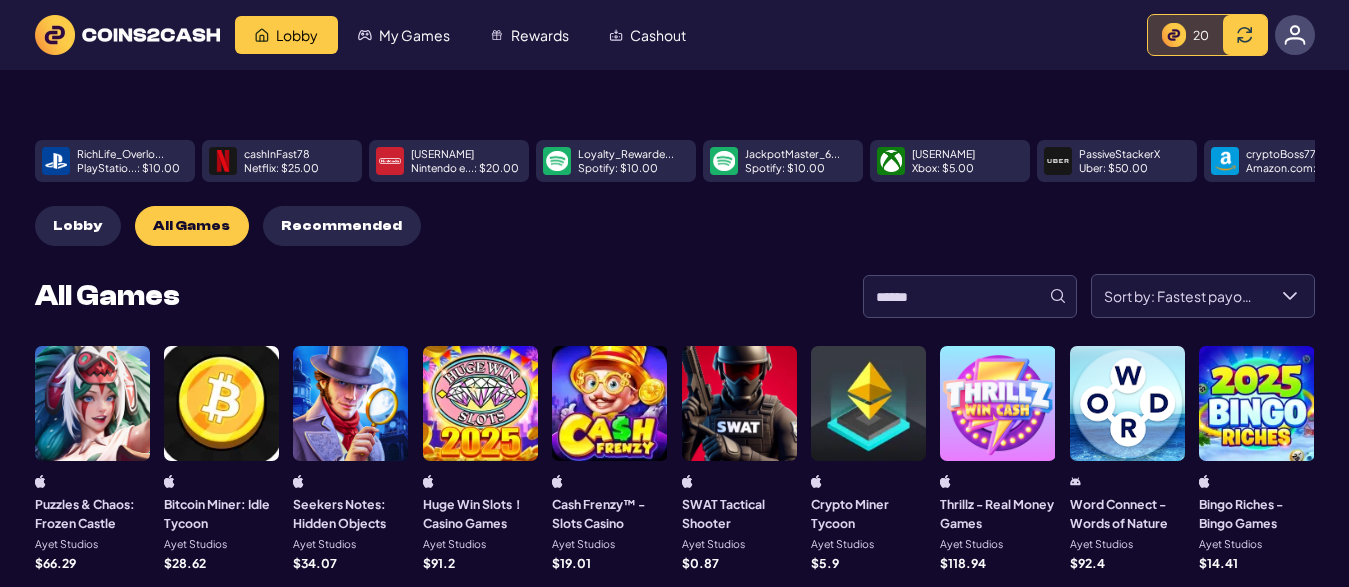 click on "[USERNAME] [SERVICE] : $ [AMOUNT] [USERNAME] [SERVICE] : $ [AMOUNT] [USERNAME] [SERVICE] : $ [AMOUNT] [USERNAME] [SERVICE] : $ [AMOUNT] [USERNAME] [SERVICE] : $ [AMOUNT] [USERNAME] [SERVICE] : $ [AMOUNT] [USERNAME] [SERVICE] : $ [AMOUNT] [USERNAME] [SERVICE] : $ [AMOUNT] [USERNAME] [SERVICE] : $ [AMOUNT] [USERNAME] [SERVICE] : $ [AMOUNT] [USERNAME] [SERVICE] : $ [AMOUNT] [USERNAME] [SERVICE] : $ [AMOUNT] [USERNAME] [SERVICE] : $ [AMOUNT] [USERNAME] [SERVICE] : $ [AMOUNT] [USERNAME] [SERVICE] : $ [AMOUNT] [USERNAME] [SERVICE] : $ [AMOUNT] [USERNAME] [SERVICE] : $ [AMOUNT] [USERNAME] [SERVICE] : $ [AMOUNT] [USERNAME] [SERVICE] : $ [AMOUNT] [USERNAME] [SERVICE] : $ [AMOUNT] [USERNAME] [SERVICE] : $ [AMOUNT] [USERNAME] [SERVICE] : $ [AMOUNT] [USERNAME] [SERVICE] : $ [AMOUNT] [USERNAME] [SERVICE] : $ [AMOUNT] [USERNAME] [SERVICE] : $ [AMOUNT] [USERNAME] [SERVICE] : $ [AMOUNT] [USERNAME] [SERVICE] : $ [AMOUNT] [USERNAME] [SERVICE] : $ [AMOUNT] [USERNAME] [SERVICE] : $ [AMOUNT] [USERNAME] [SERVICE] : $ [AMOUNT] [USERNAME] [SERVICE] : $ [AMOUNT]" at bounding box center (675, 480) 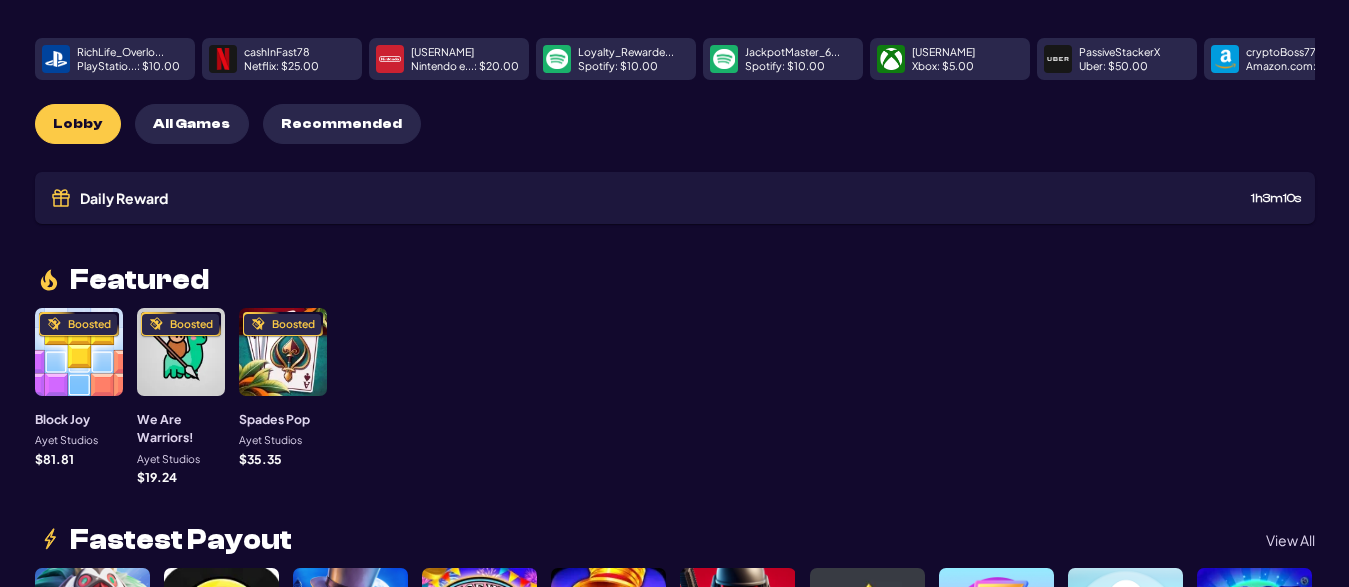 scroll, scrollTop: 0, scrollLeft: 0, axis: both 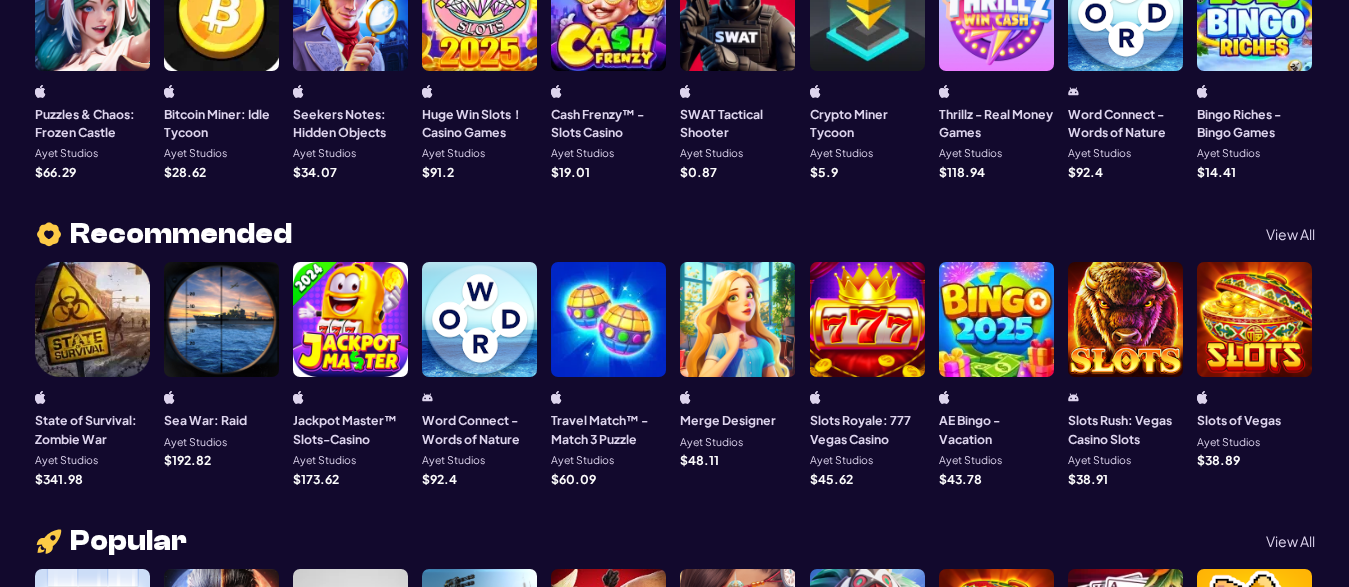 click on "View All" at bounding box center (1290, 234) 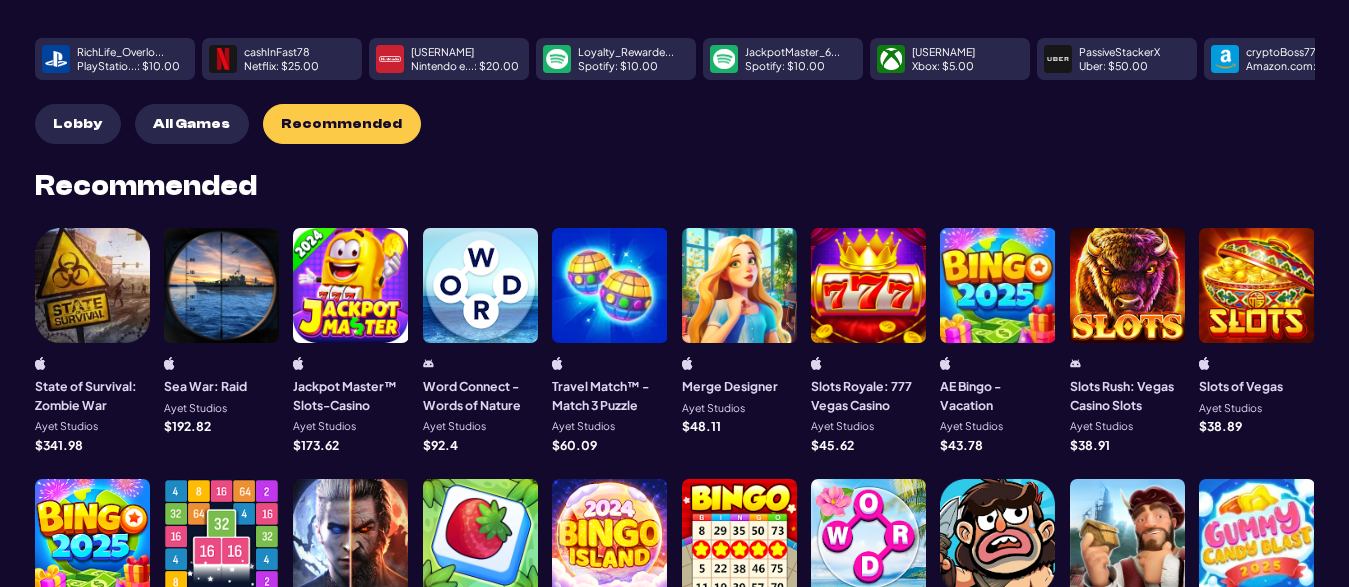 scroll, scrollTop: 0, scrollLeft: 0, axis: both 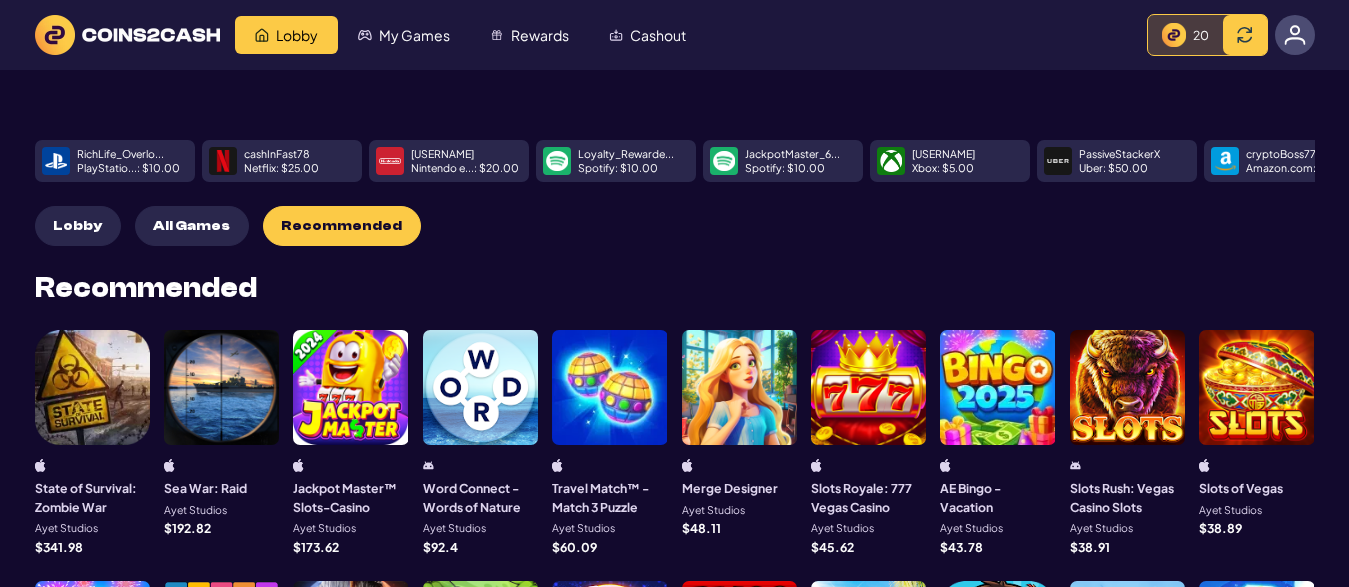 click at bounding box center (1295, 35) 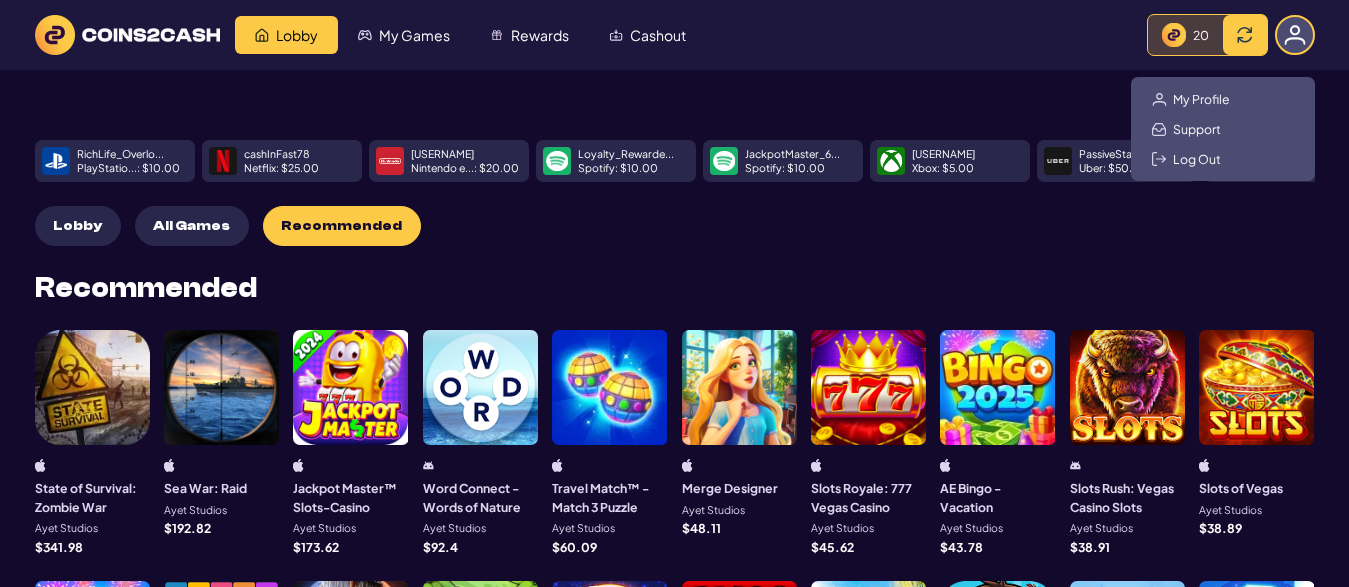 click on "My Profile Support Log Out" at bounding box center [1223, 129] 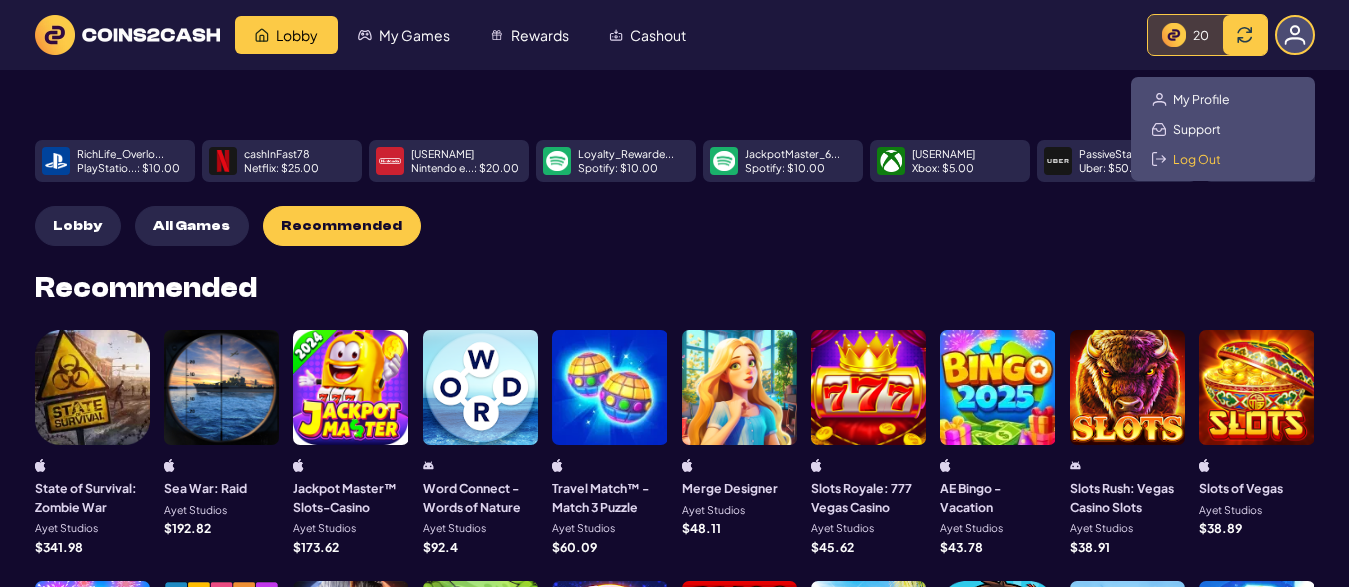 click on "Log Out" at bounding box center [1197, 159] 